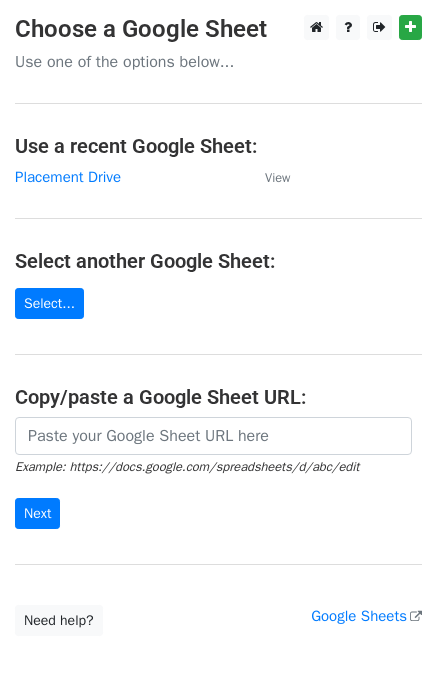 scroll, scrollTop: 0, scrollLeft: 0, axis: both 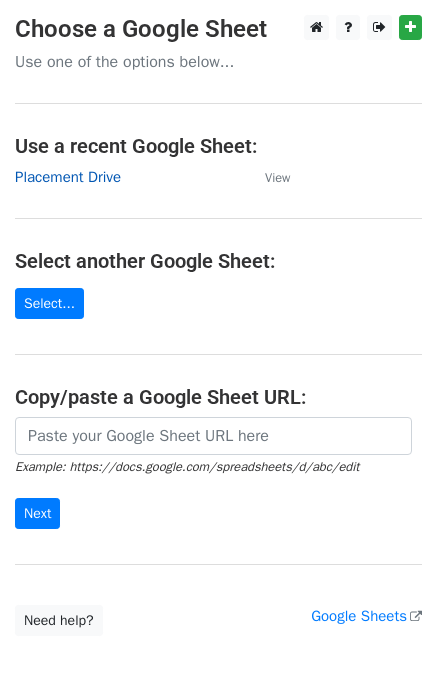 click on "Placement Drive" at bounding box center [68, 177] 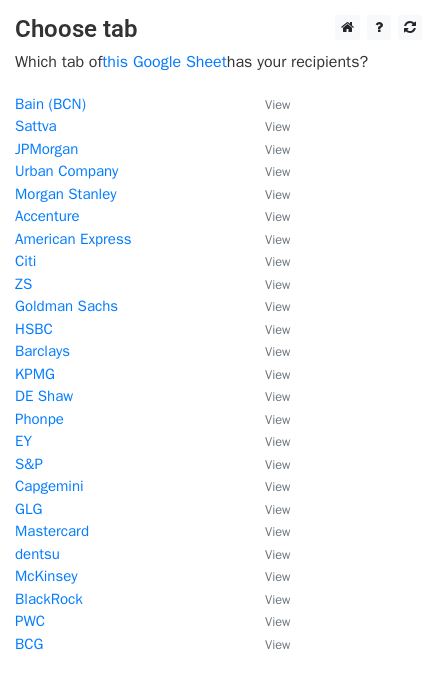 scroll, scrollTop: 0, scrollLeft: 0, axis: both 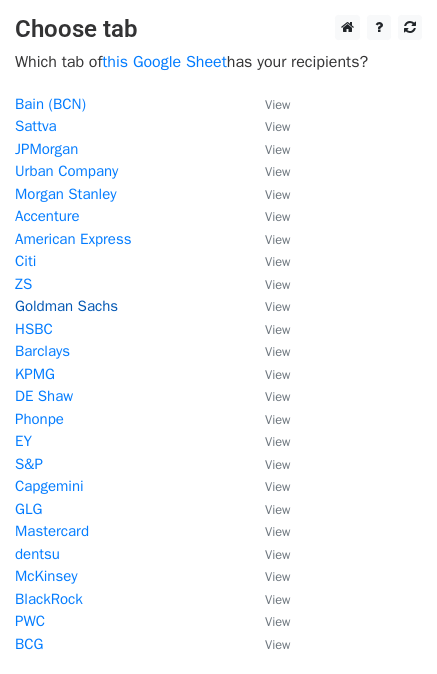 click on "Goldman Sachs" at bounding box center [66, 306] 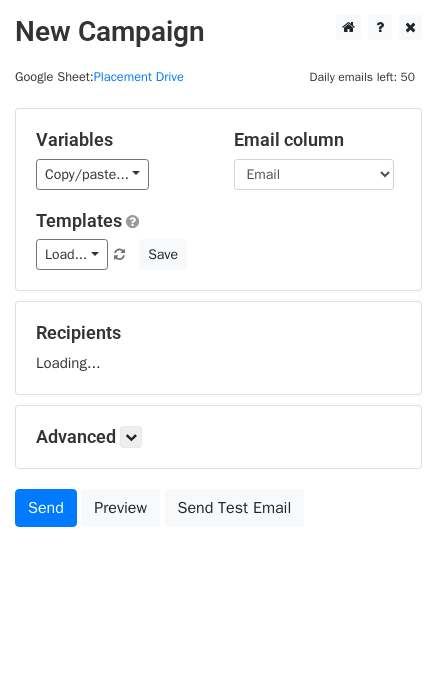 scroll, scrollTop: 0, scrollLeft: 0, axis: both 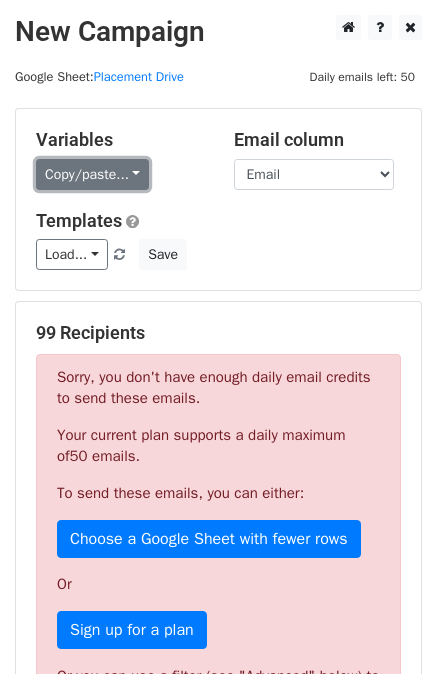 click on "Copy/paste..." at bounding box center [92, 174] 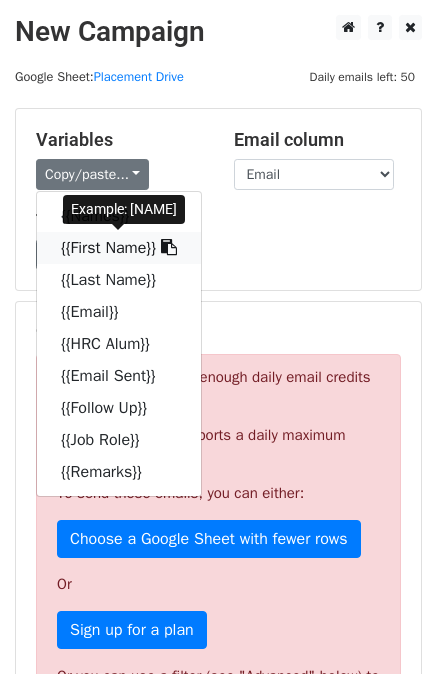 click on "{{First Name}}" at bounding box center (119, 248) 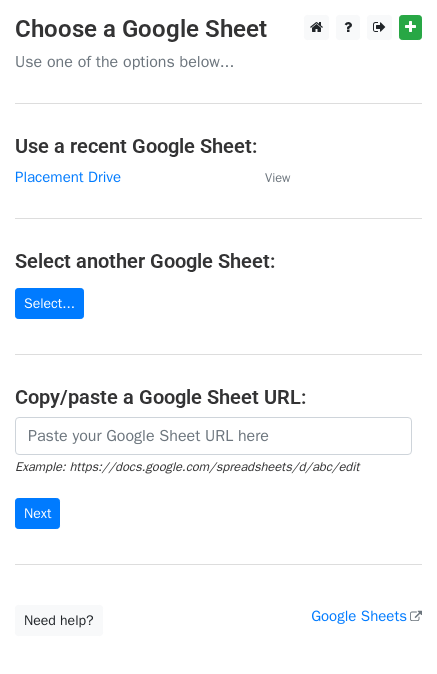 scroll, scrollTop: 0, scrollLeft: 0, axis: both 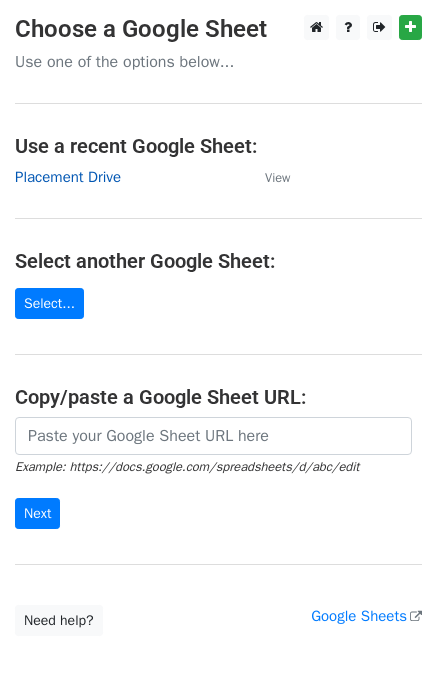 click on "Placement Drive" at bounding box center [68, 177] 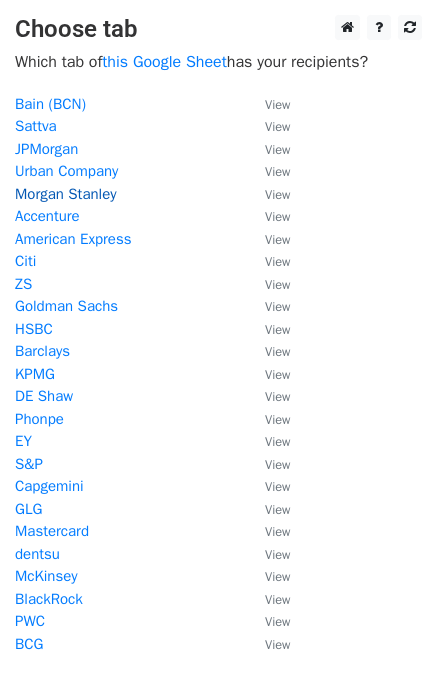 scroll, scrollTop: 0, scrollLeft: 0, axis: both 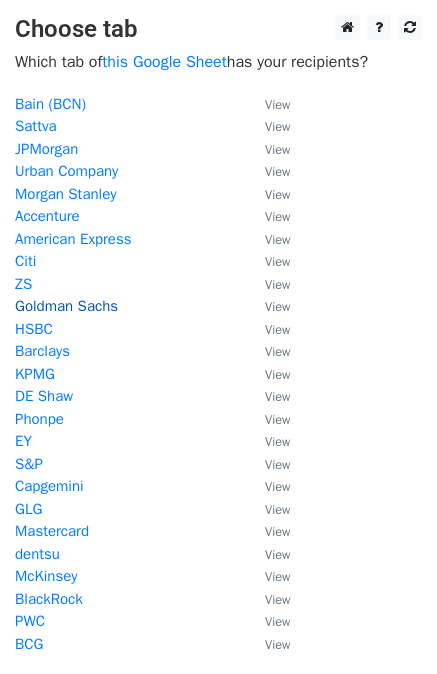 click on "Goldman Sachs" at bounding box center [66, 306] 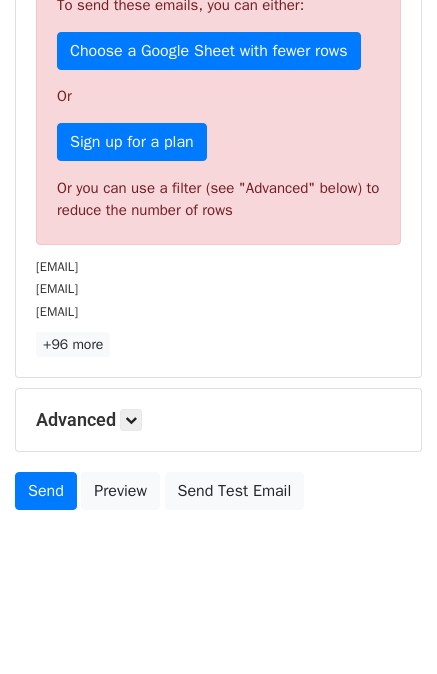 scroll, scrollTop: 490, scrollLeft: 0, axis: vertical 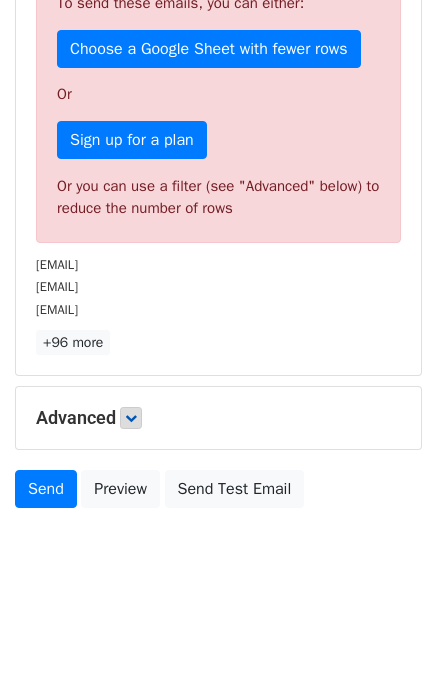 drag, startPoint x: 120, startPoint y: 422, endPoint x: 131, endPoint y: 415, distance: 13.038404 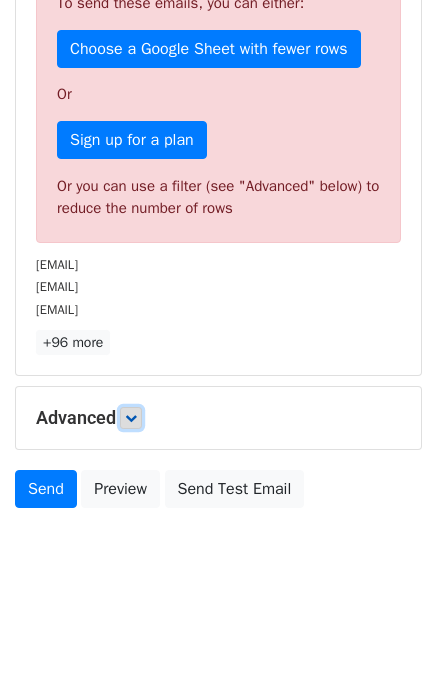 click at bounding box center (131, 418) 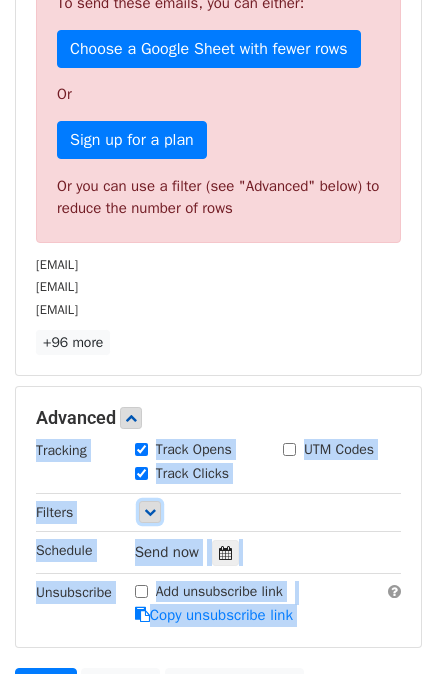 click at bounding box center (150, 512) 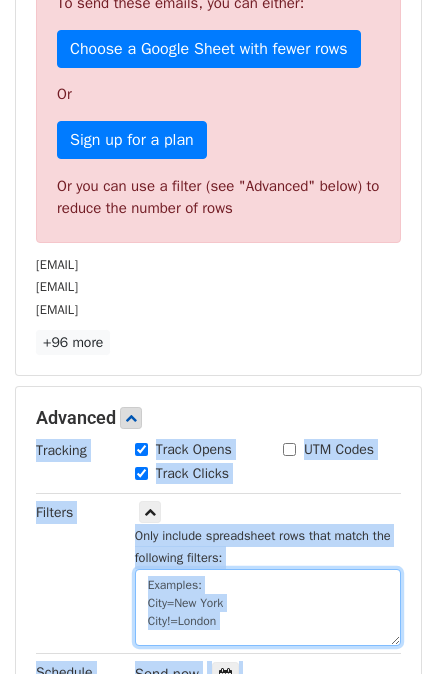 click at bounding box center [268, 607] 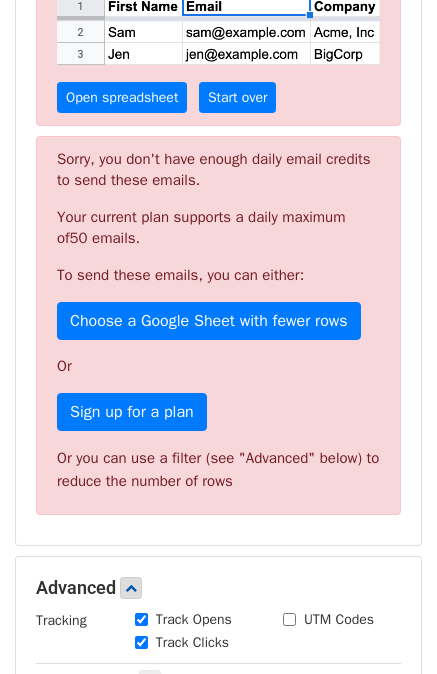 scroll, scrollTop: 976, scrollLeft: 0, axis: vertical 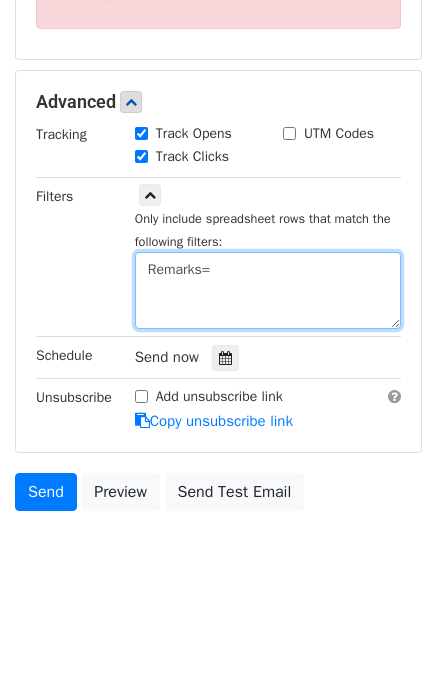 click on "Remarks=" at bounding box center (268, 290) 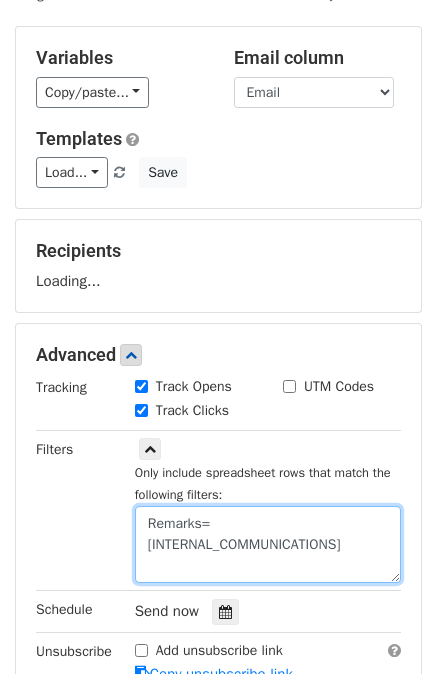 scroll, scrollTop: 80, scrollLeft: 0, axis: vertical 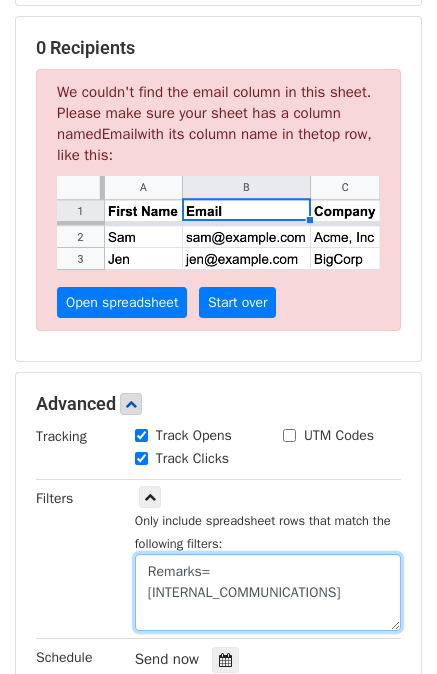 drag, startPoint x: 263, startPoint y: 586, endPoint x: 84, endPoint y: 572, distance: 179.54665 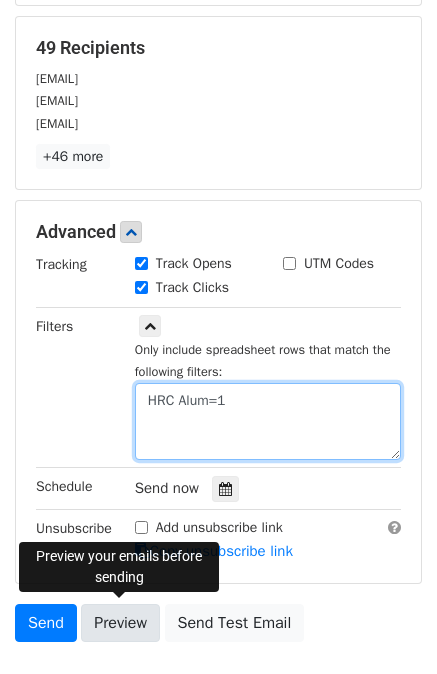 type on "HRC Alum=1" 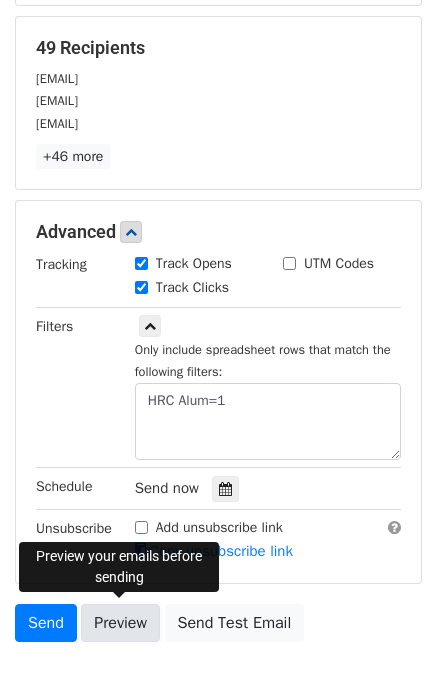 click on "Preview" at bounding box center [120, 623] 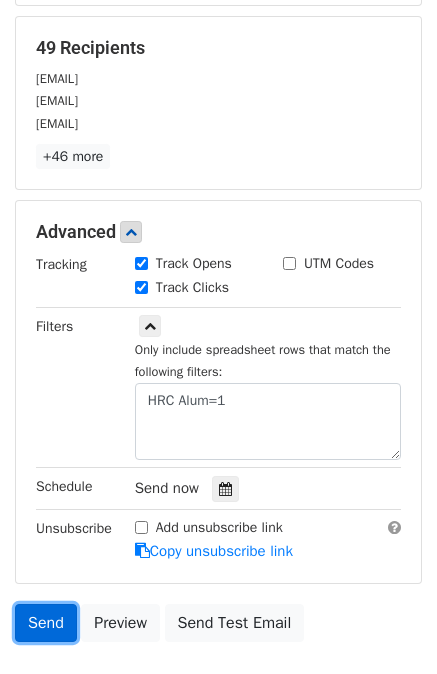 click on "Send" at bounding box center [46, 623] 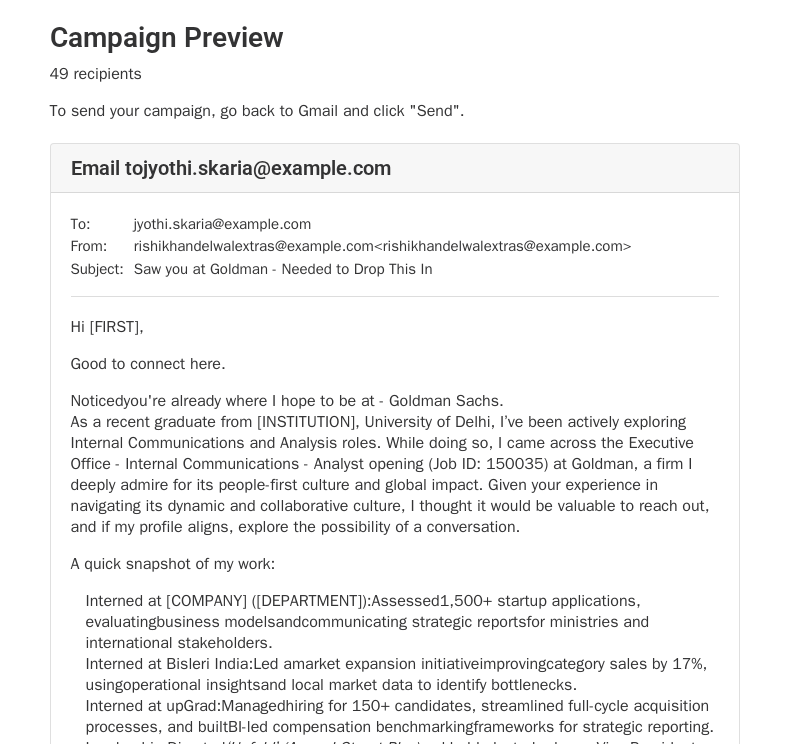 scroll, scrollTop: 0, scrollLeft: 0, axis: both 